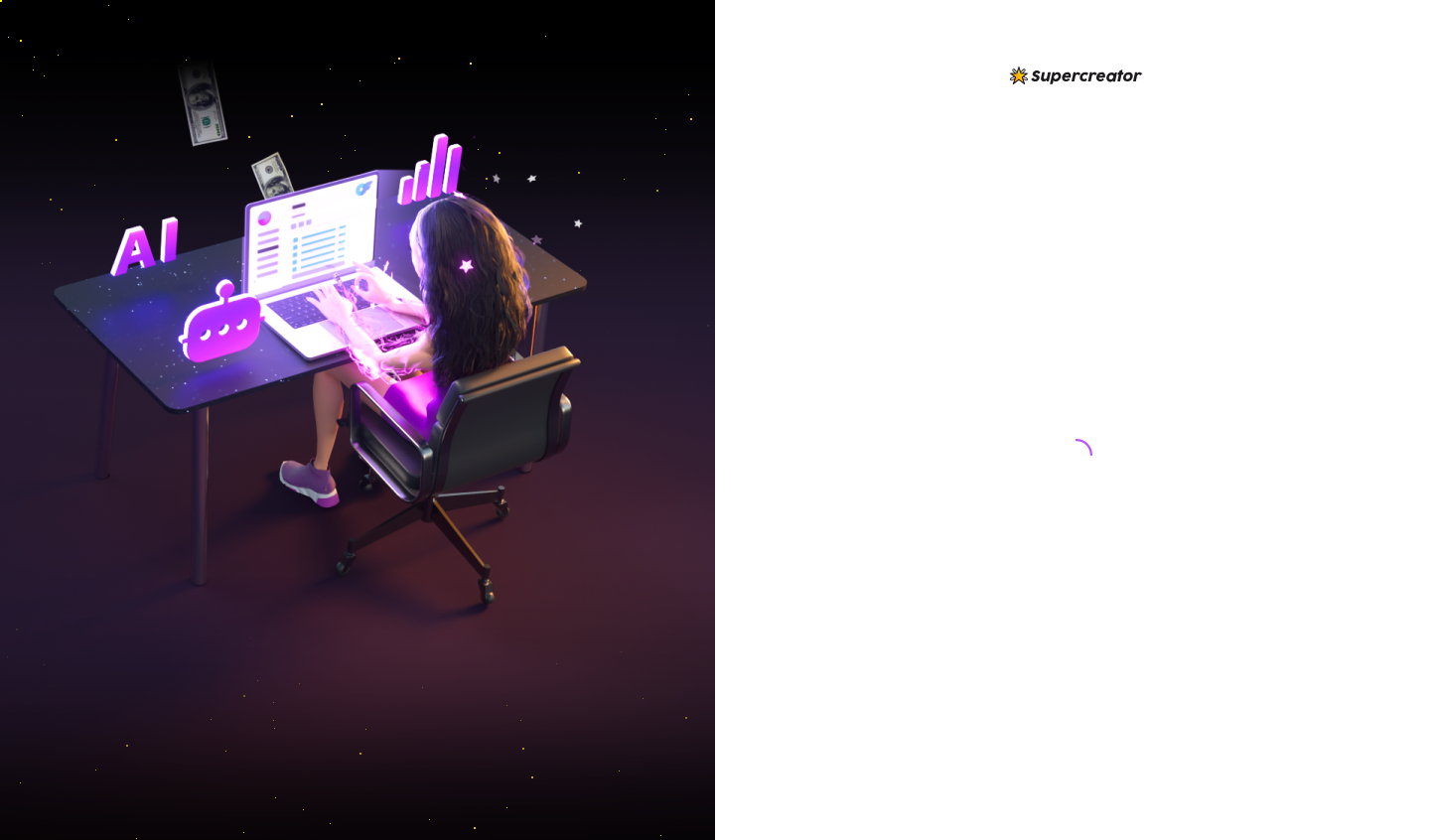 scroll, scrollTop: 0, scrollLeft: 0, axis: both 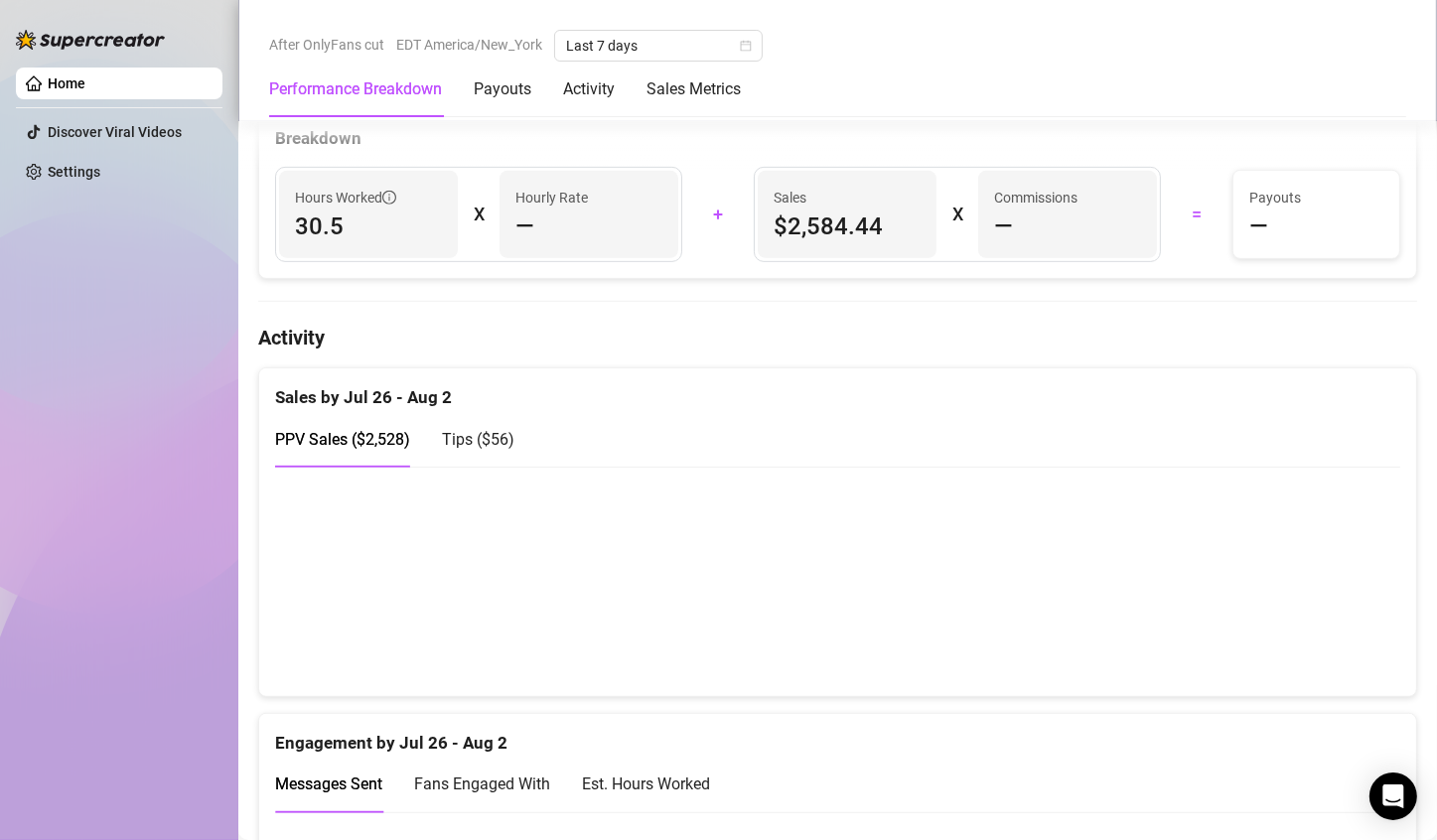 click at bounding box center (829, 581) 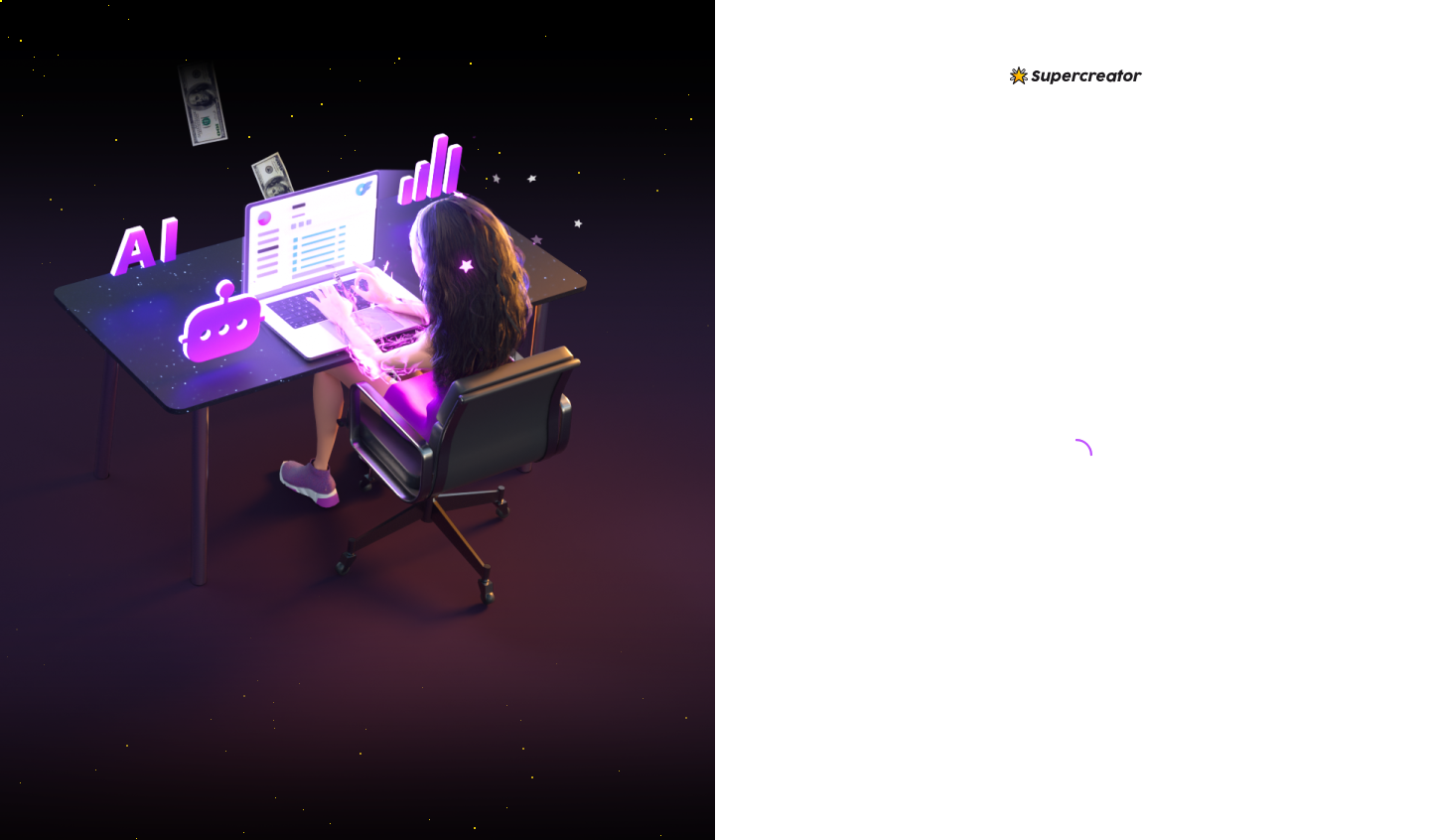 scroll, scrollTop: 0, scrollLeft: 0, axis: both 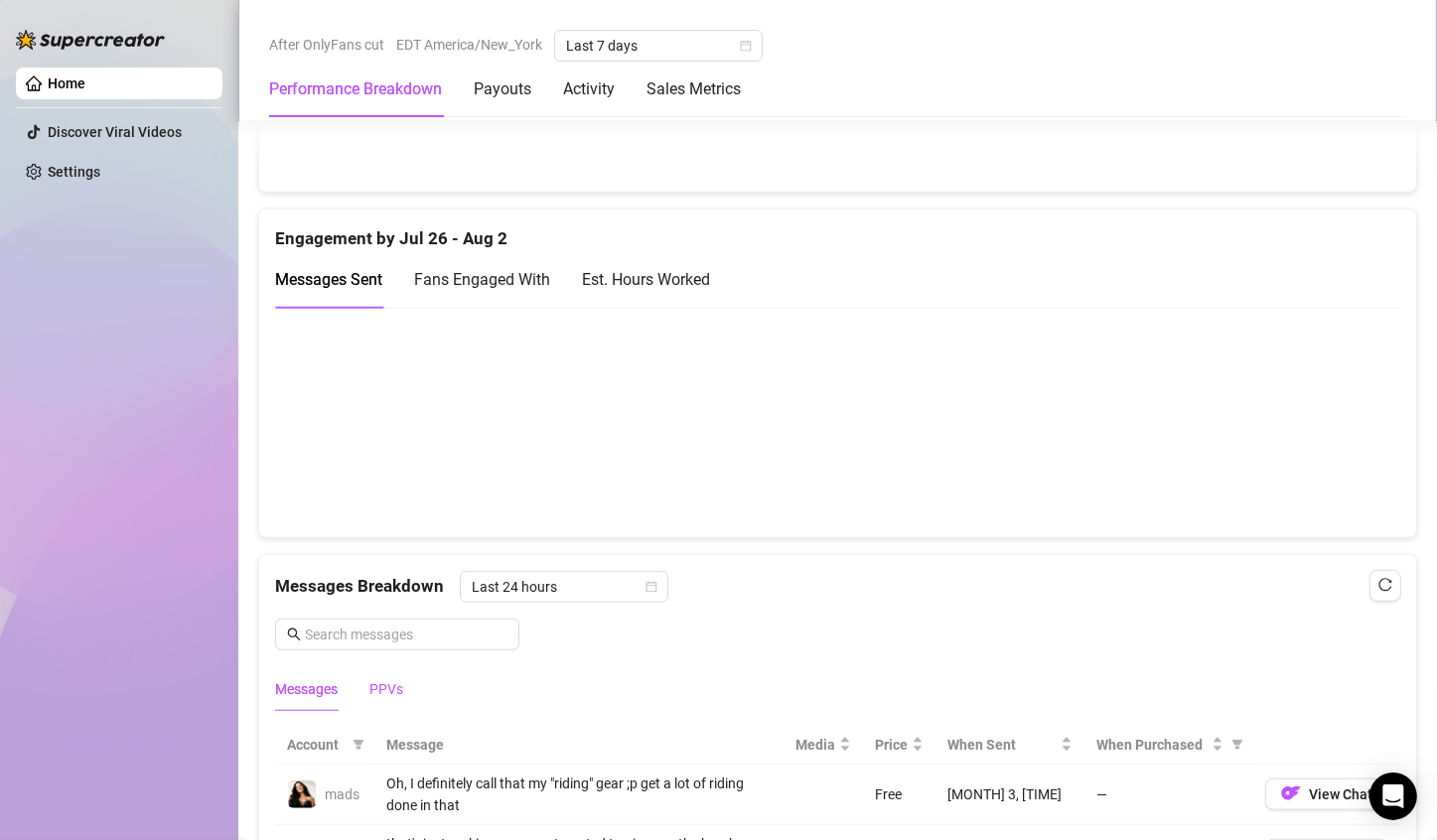 click on "PPVs" at bounding box center (386, 689) 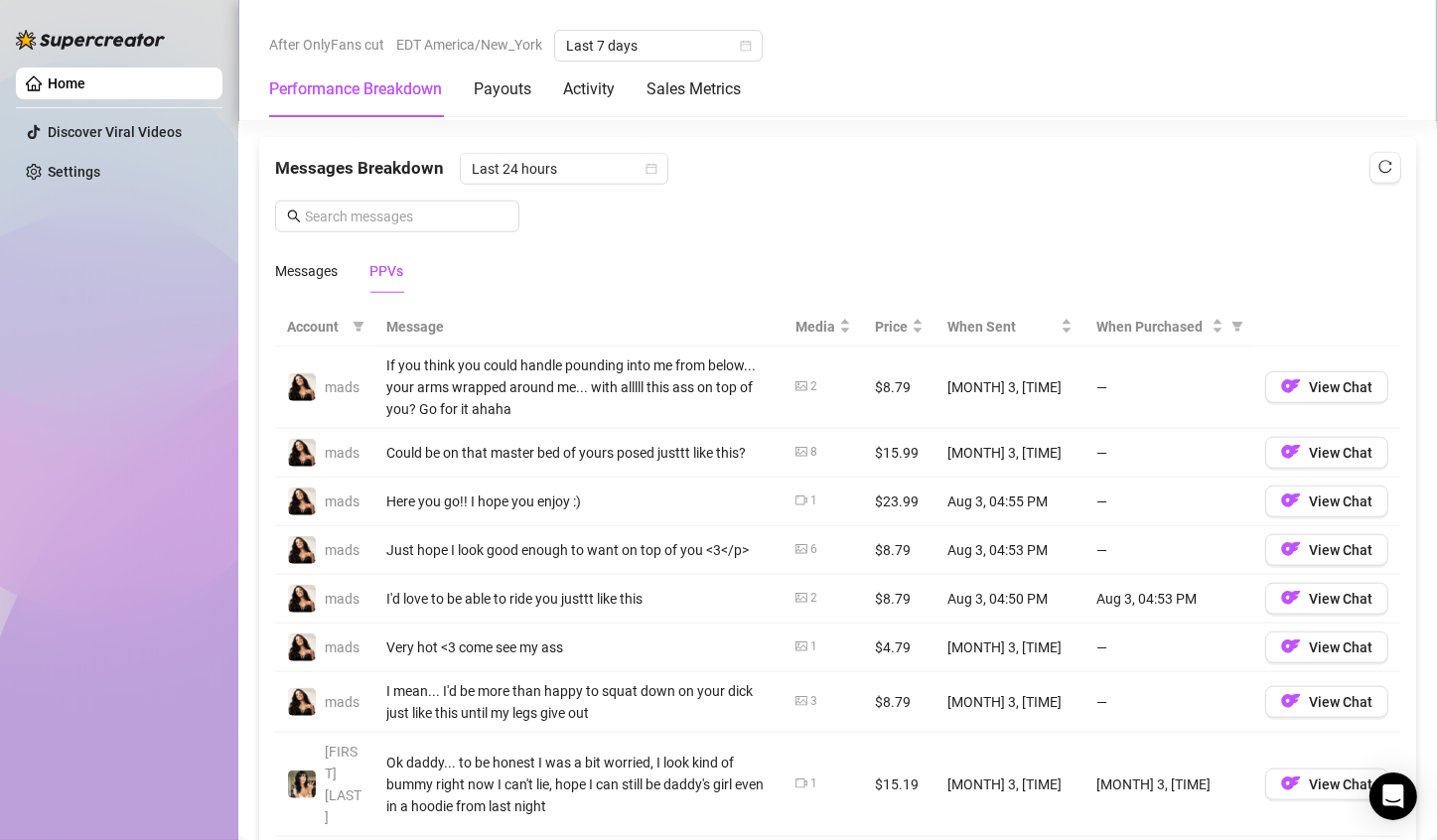 scroll, scrollTop: 1752, scrollLeft: 0, axis: vertical 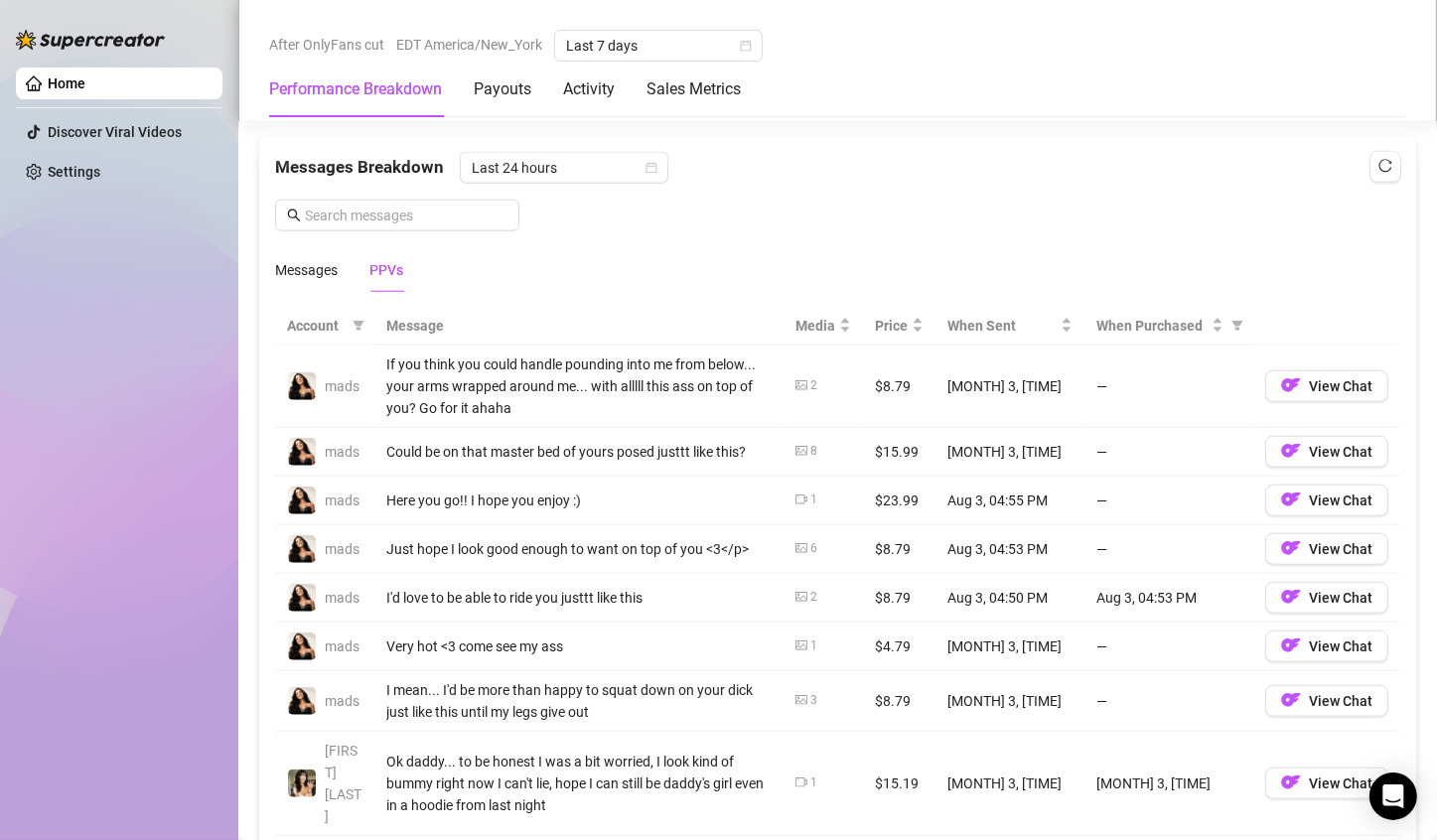 click on "If you think you could handle pounding into me from below... your arms wrapped around me... with alllll this ass on top of you? Go for it ahaha" at bounding box center (579, 386) 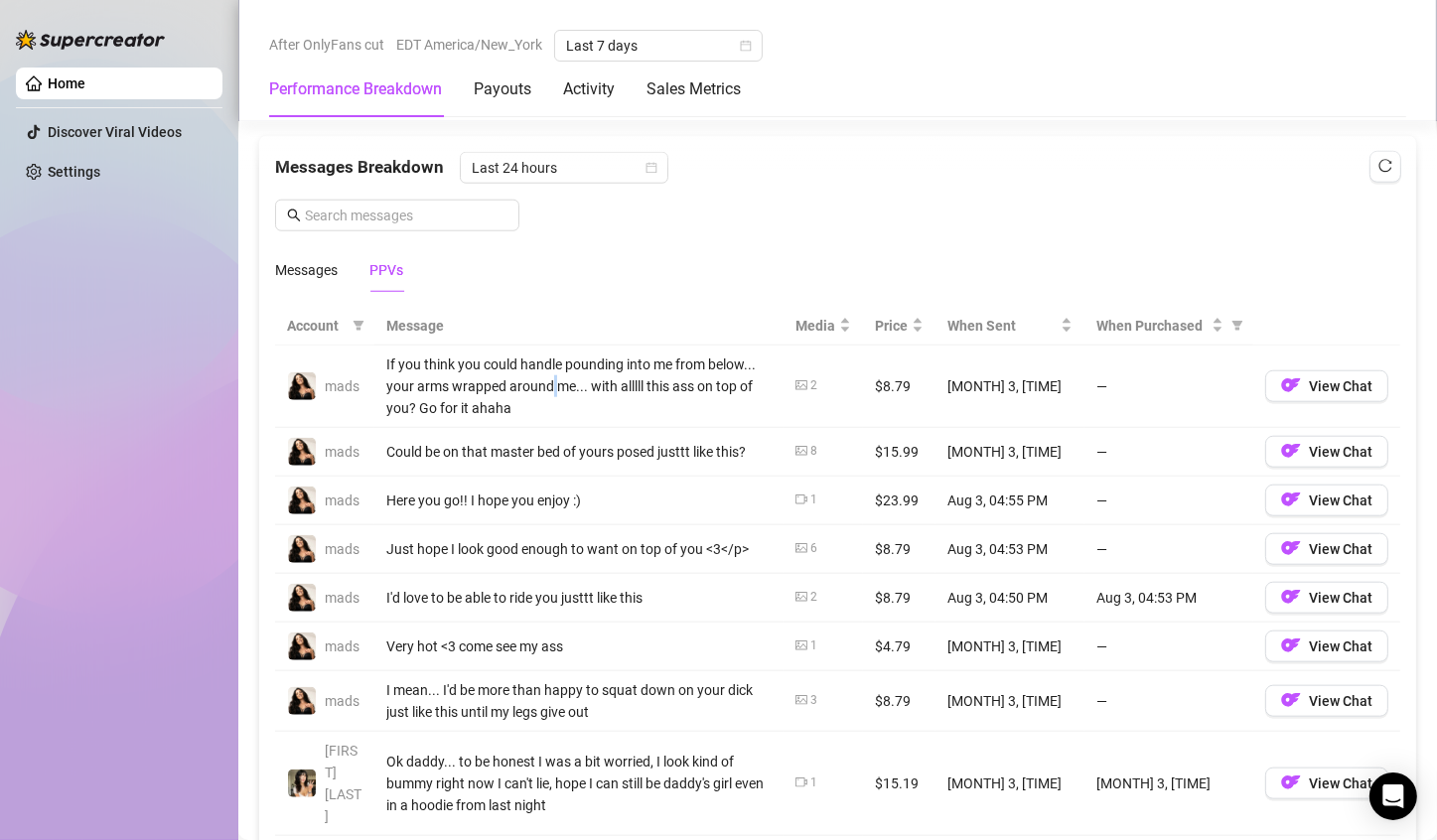 click on "If you think you could handle pounding into me from below... your arms wrapped around me... with alllll this ass on top of you? Go for it ahaha" at bounding box center (579, 386) 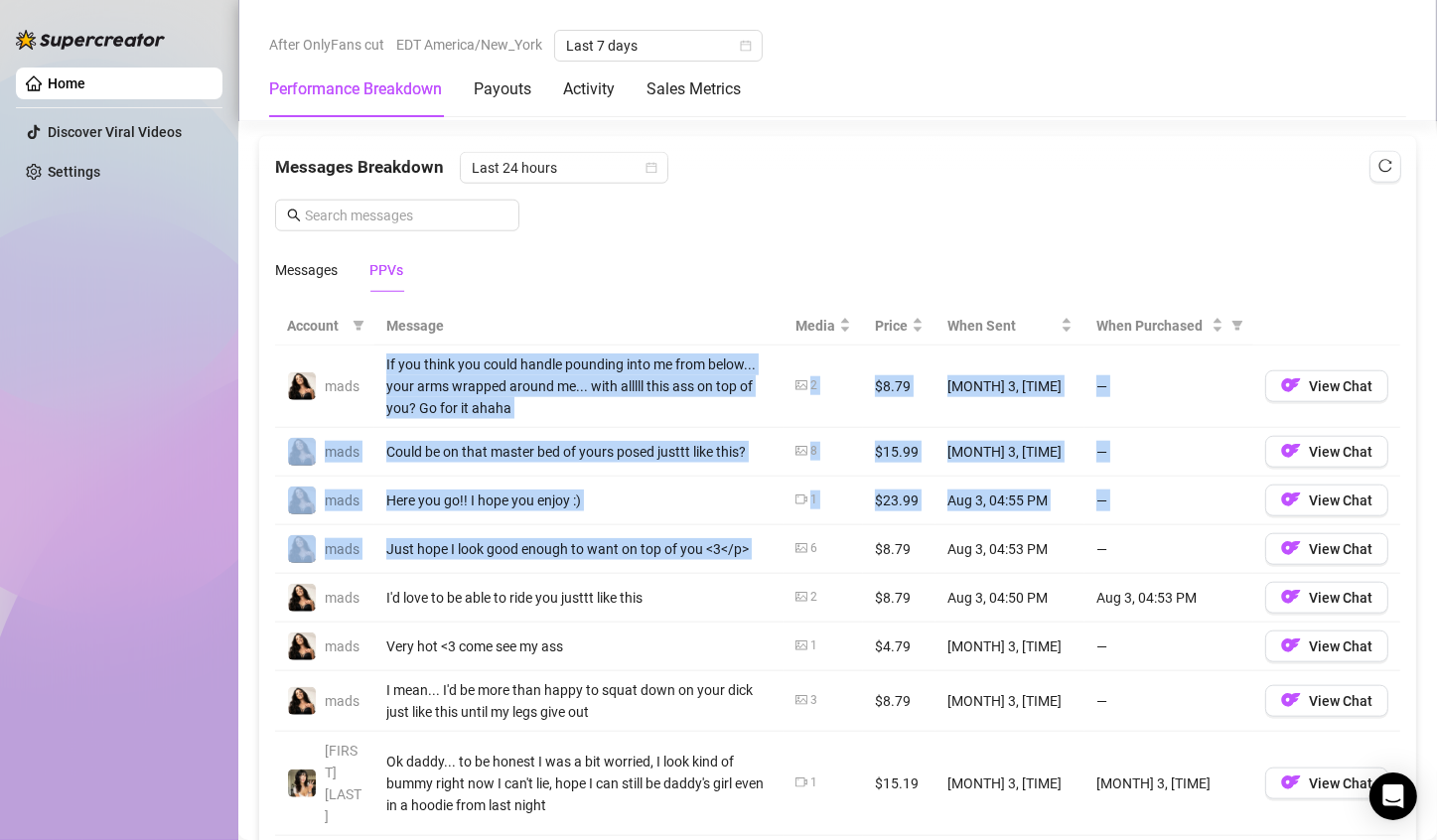 drag, startPoint x: 552, startPoint y: 380, endPoint x: 578, endPoint y: 529, distance: 151.25145 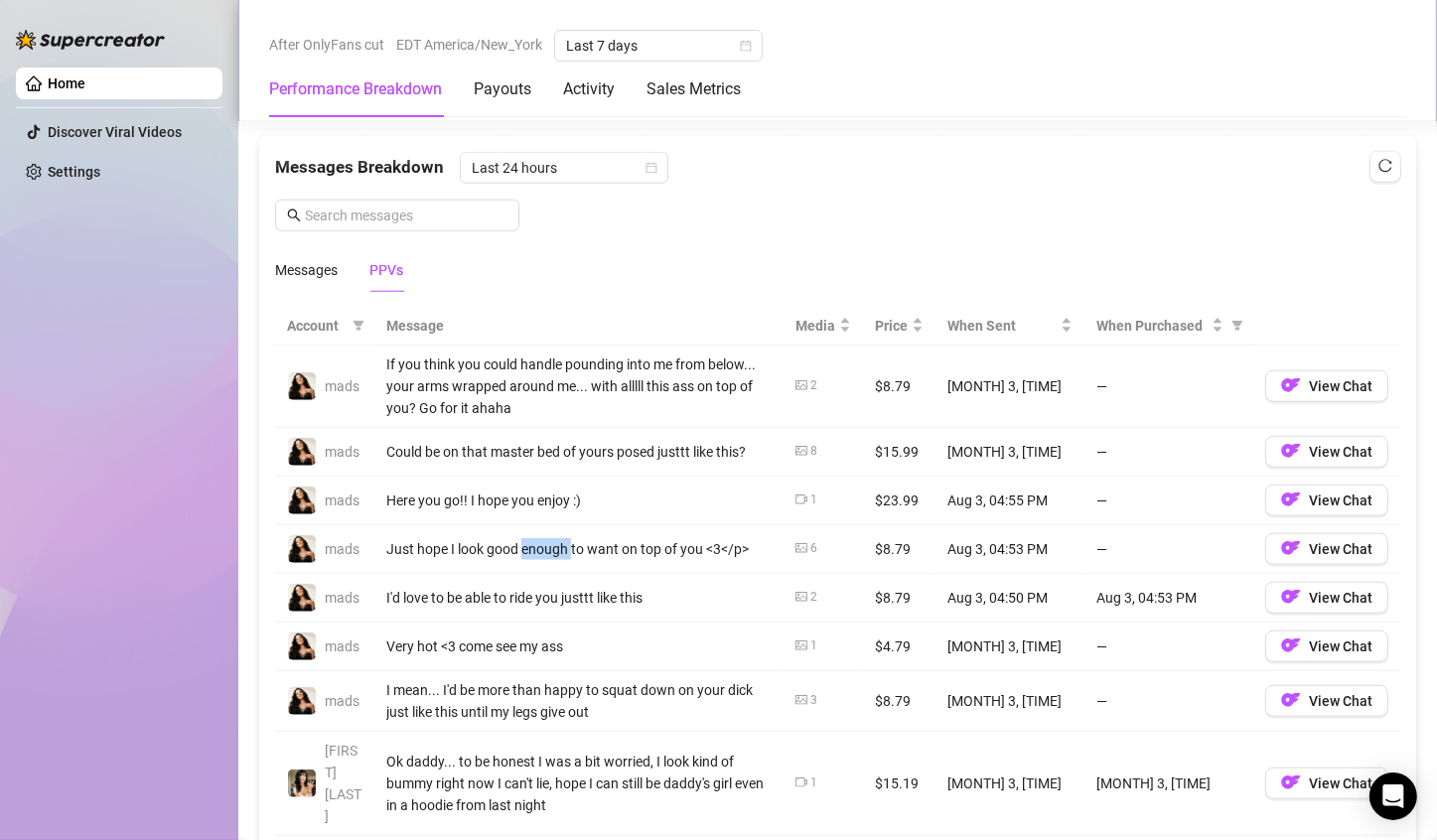 click on "Just hope I look good enough to want on top of you <3</p>" at bounding box center (579, 549) 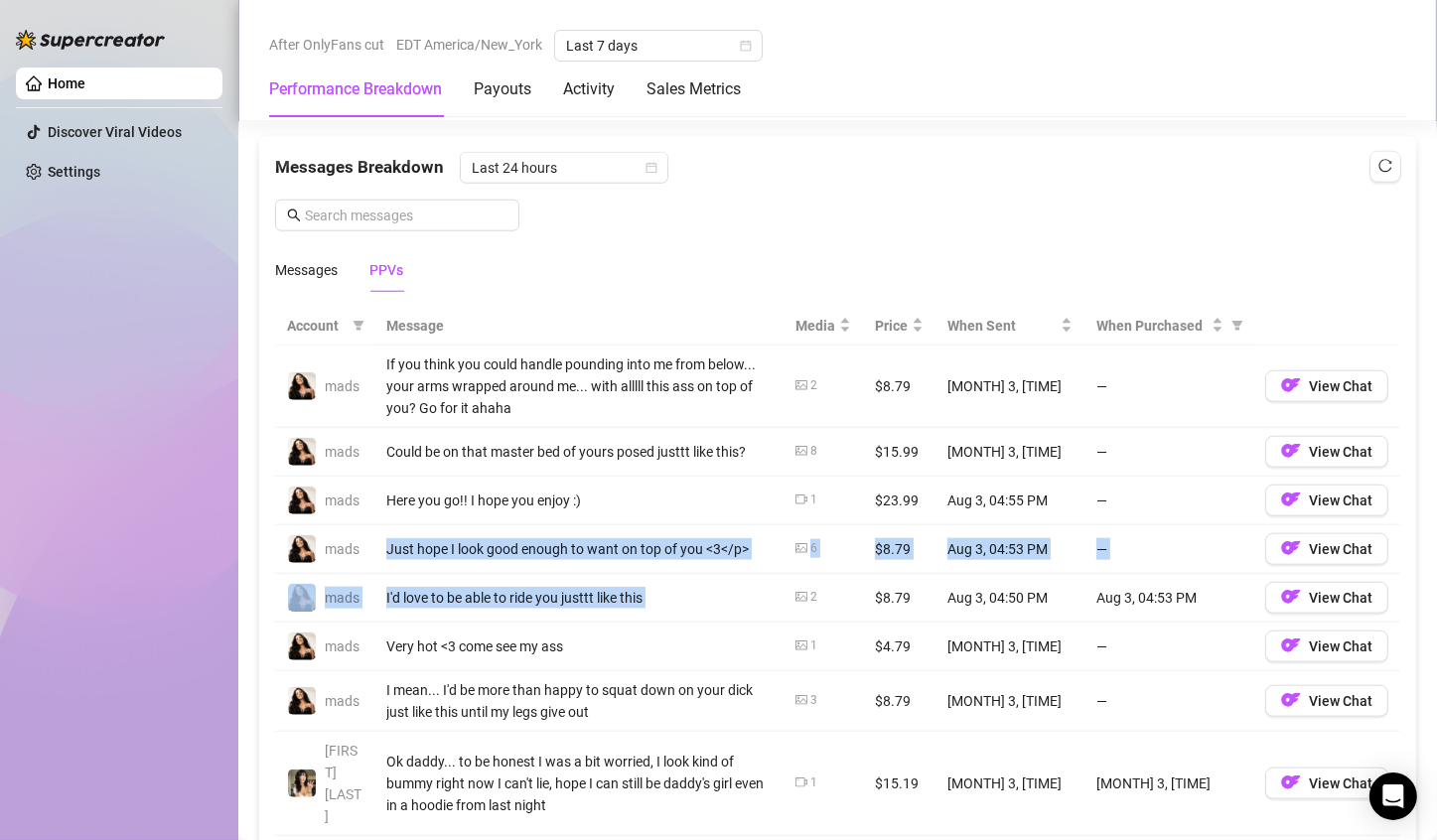 drag, startPoint x: 548, startPoint y: 547, endPoint x: 560, endPoint y: 598, distance: 52.392748 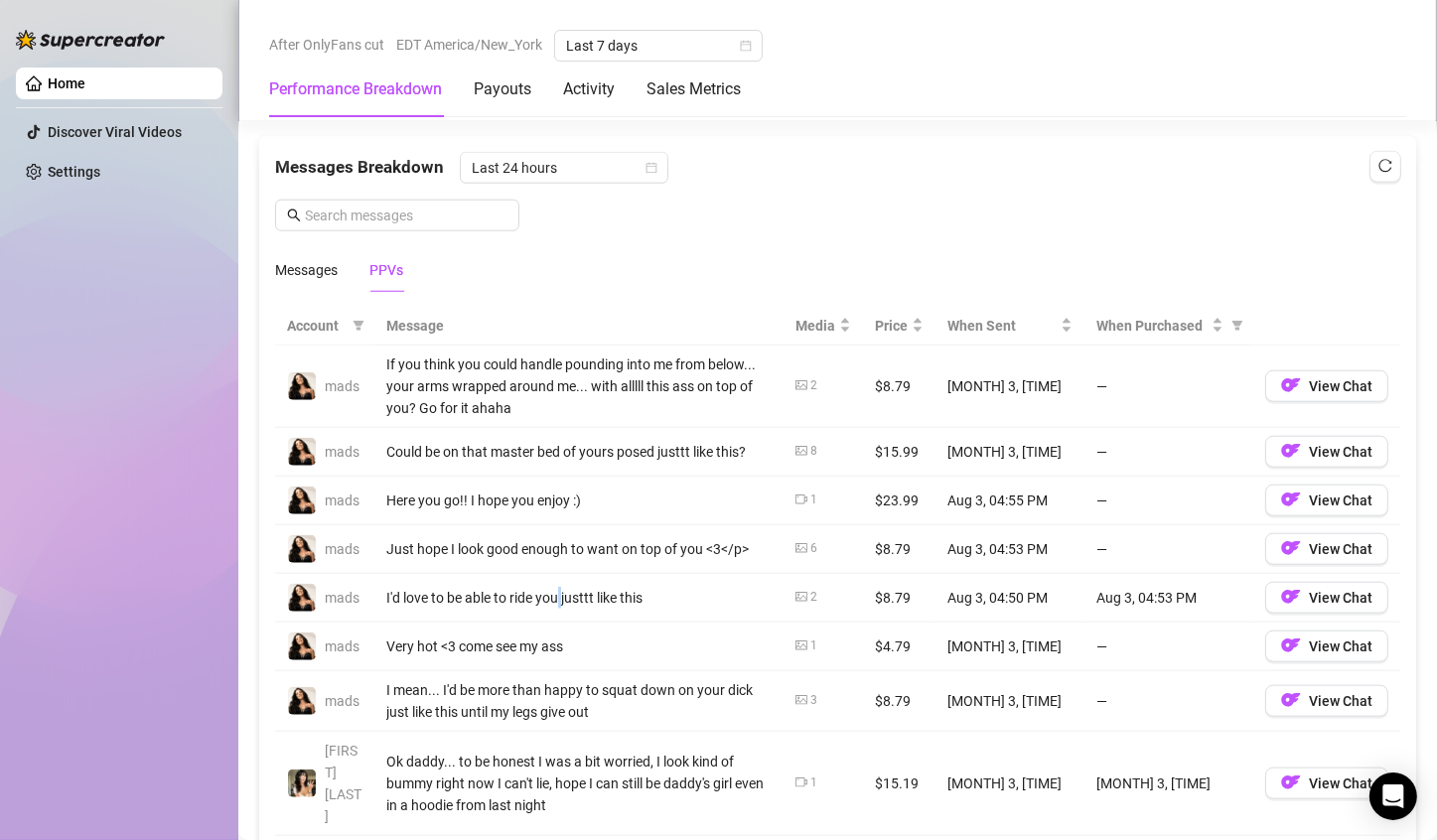 click on "I'd love to be able to ride you justtt like this" at bounding box center (579, 598) 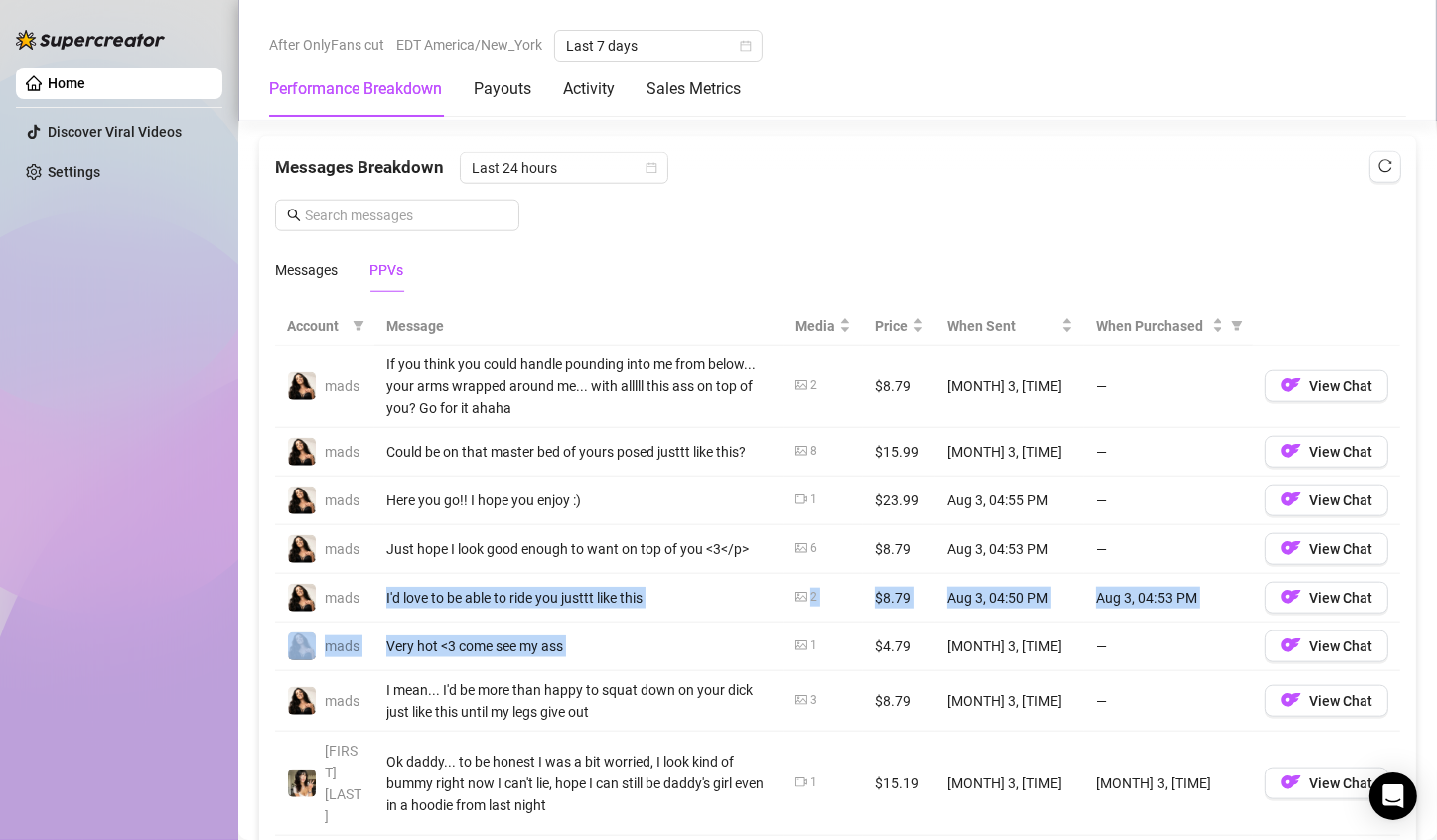 drag, startPoint x: 560, startPoint y: 598, endPoint x: 571, endPoint y: 626, distance: 30.083218 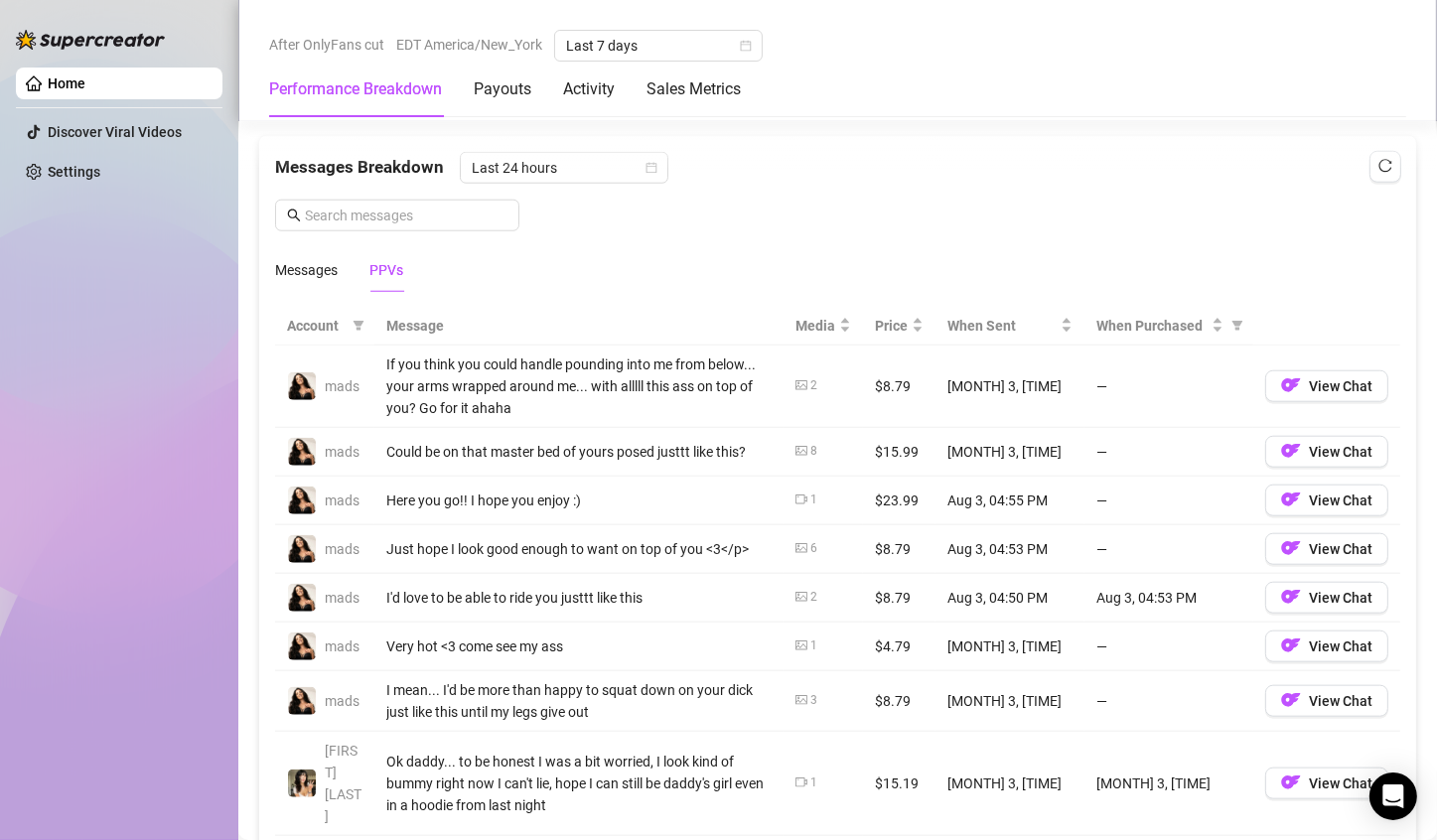 click on "Very hot <3 come see my ass" at bounding box center [579, 646] 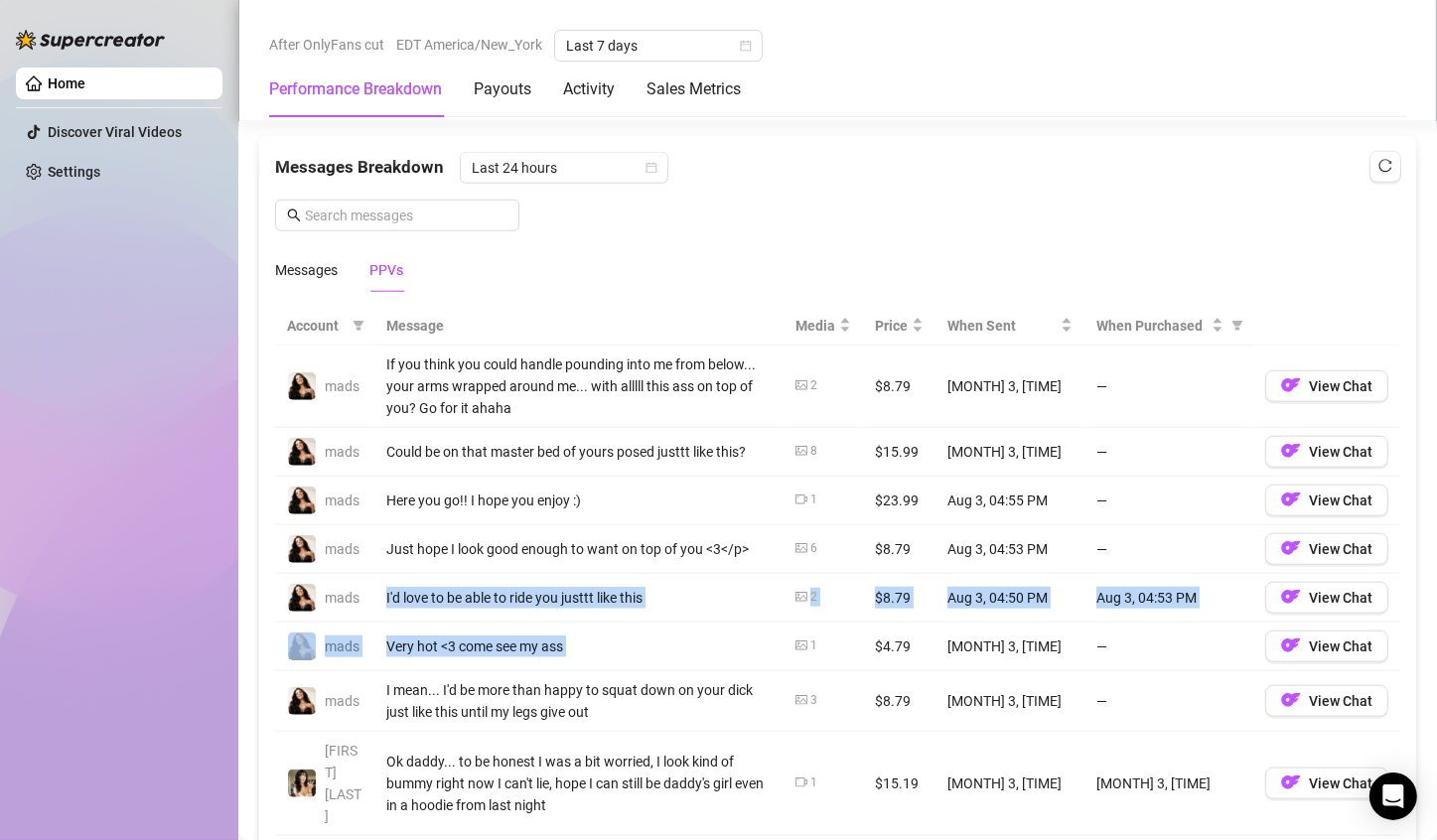 drag, startPoint x: 571, startPoint y: 626, endPoint x: 594, endPoint y: 581, distance: 50.537115 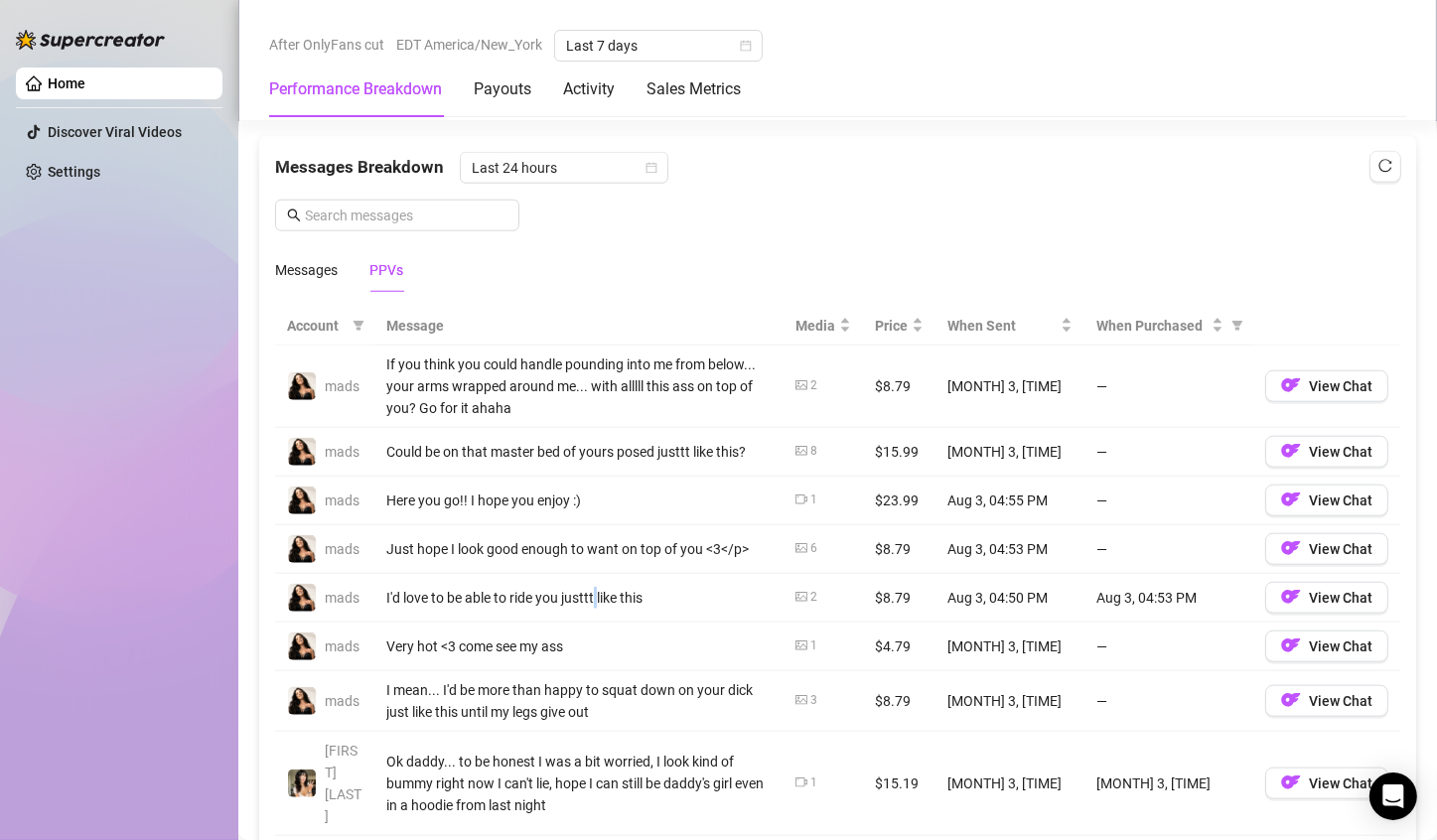 click on "I'd love to be able to ride you justtt like this" at bounding box center (579, 598) 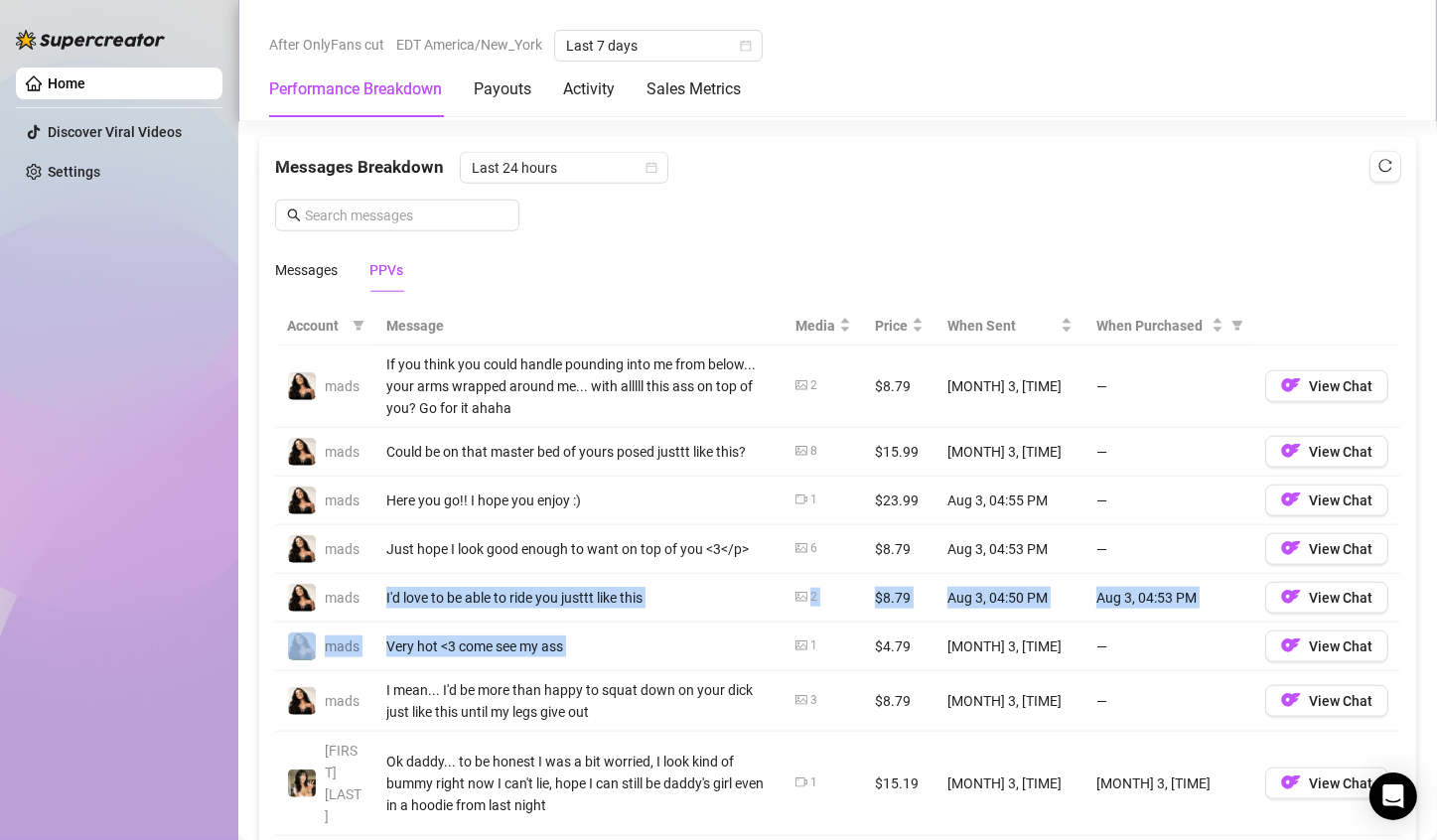drag, startPoint x: 594, startPoint y: 581, endPoint x: 622, endPoint y: 631, distance: 57.3062 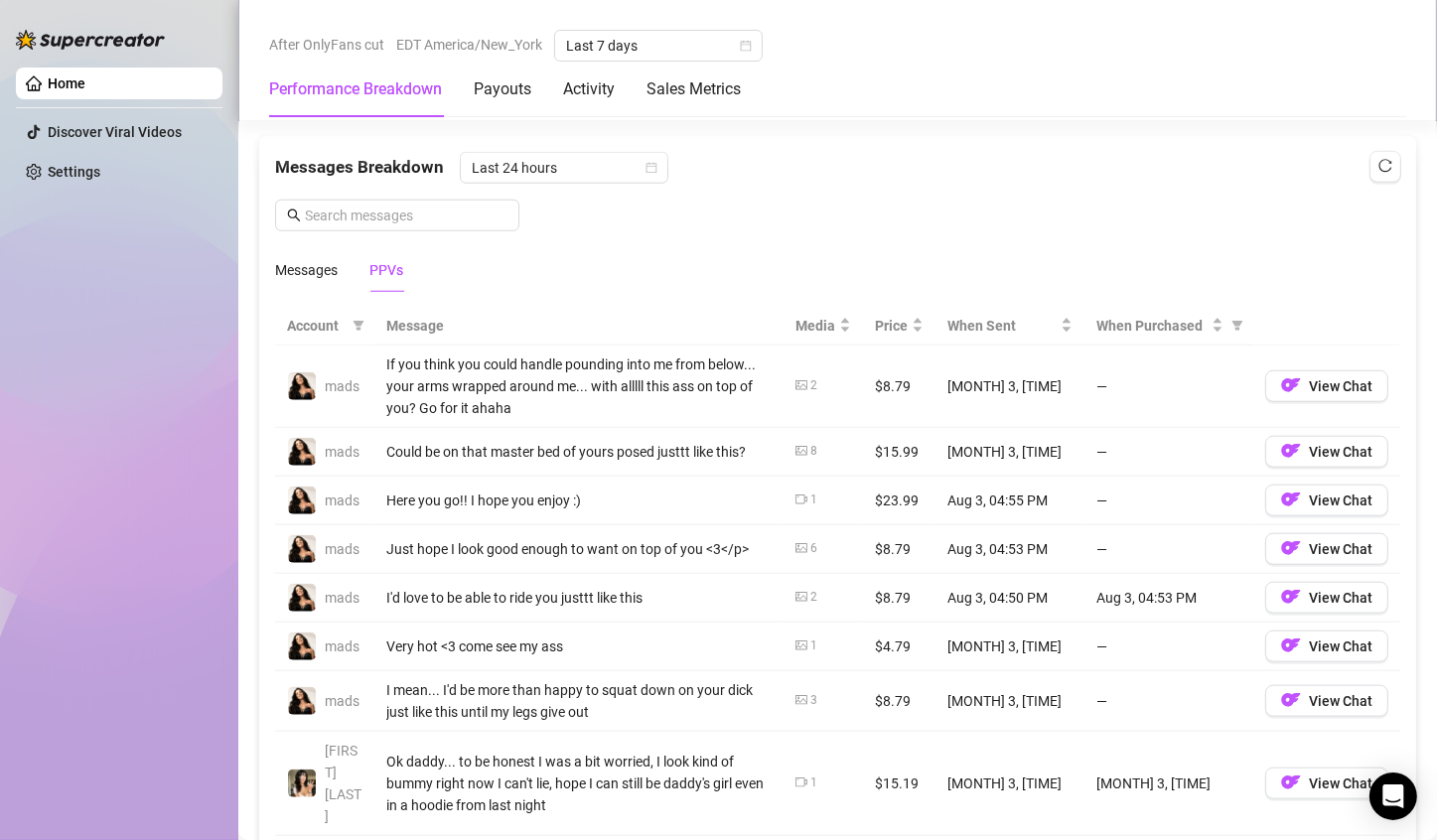 click on "Very hot <3 come see my ass" at bounding box center (579, 646) 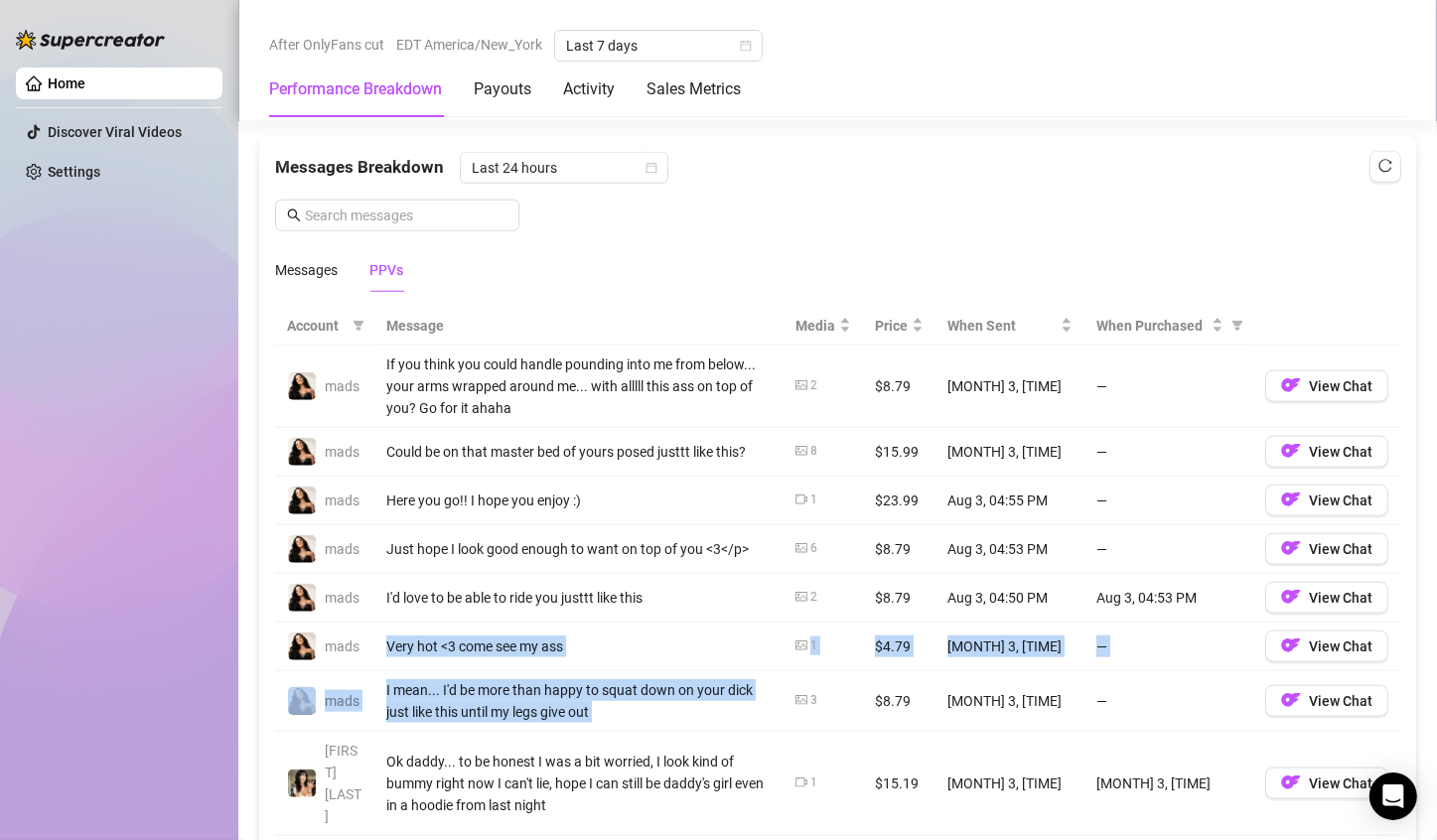 drag, startPoint x: 622, startPoint y: 631, endPoint x: 613, endPoint y: 674, distance: 43.931765 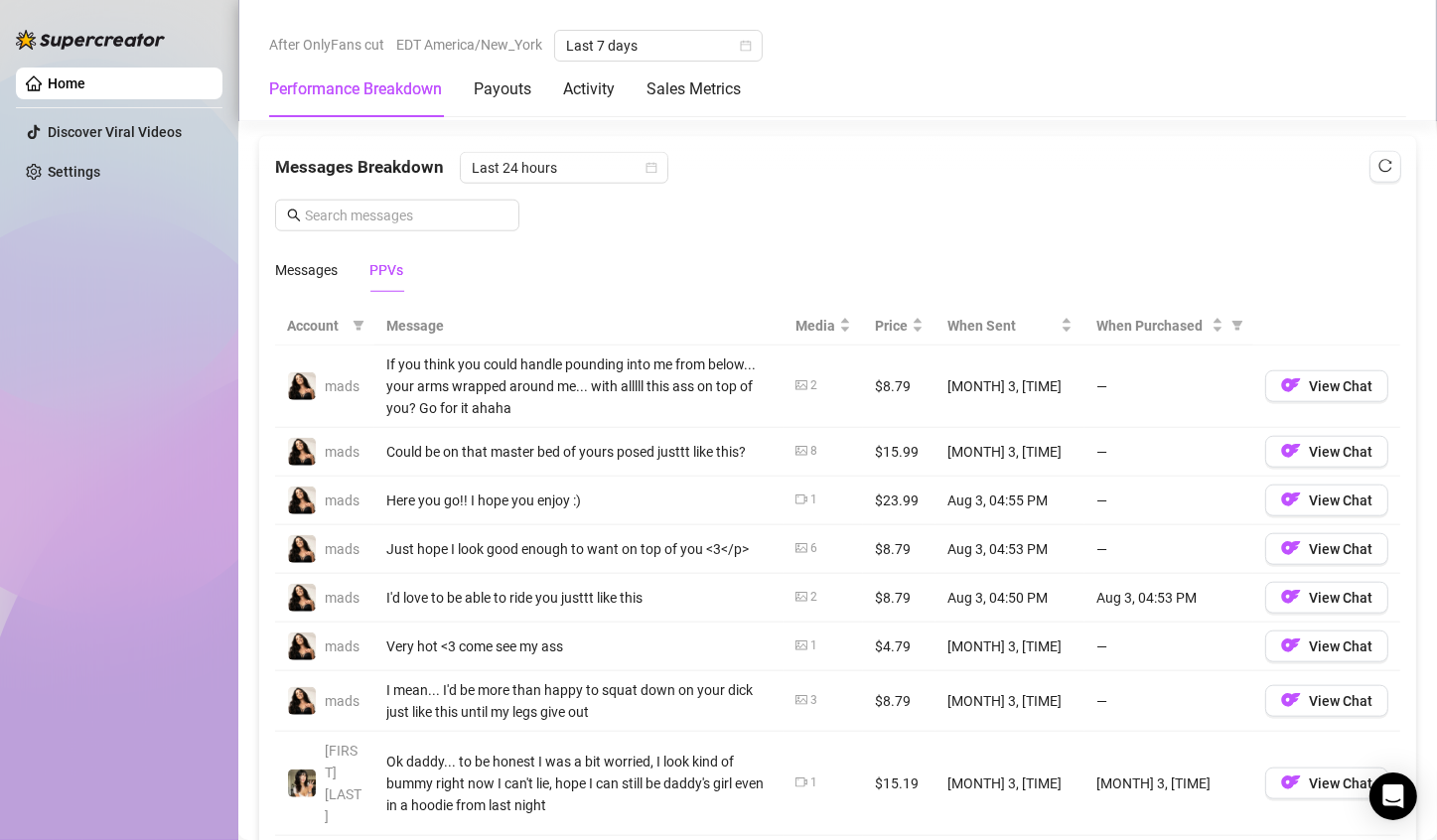 click on "Ok daddy... to be honest I was a bit worried, I look kind of bummy right now I can't lie, hope I can still be daddy's girl even in a hoodie from last night" at bounding box center (579, 783) 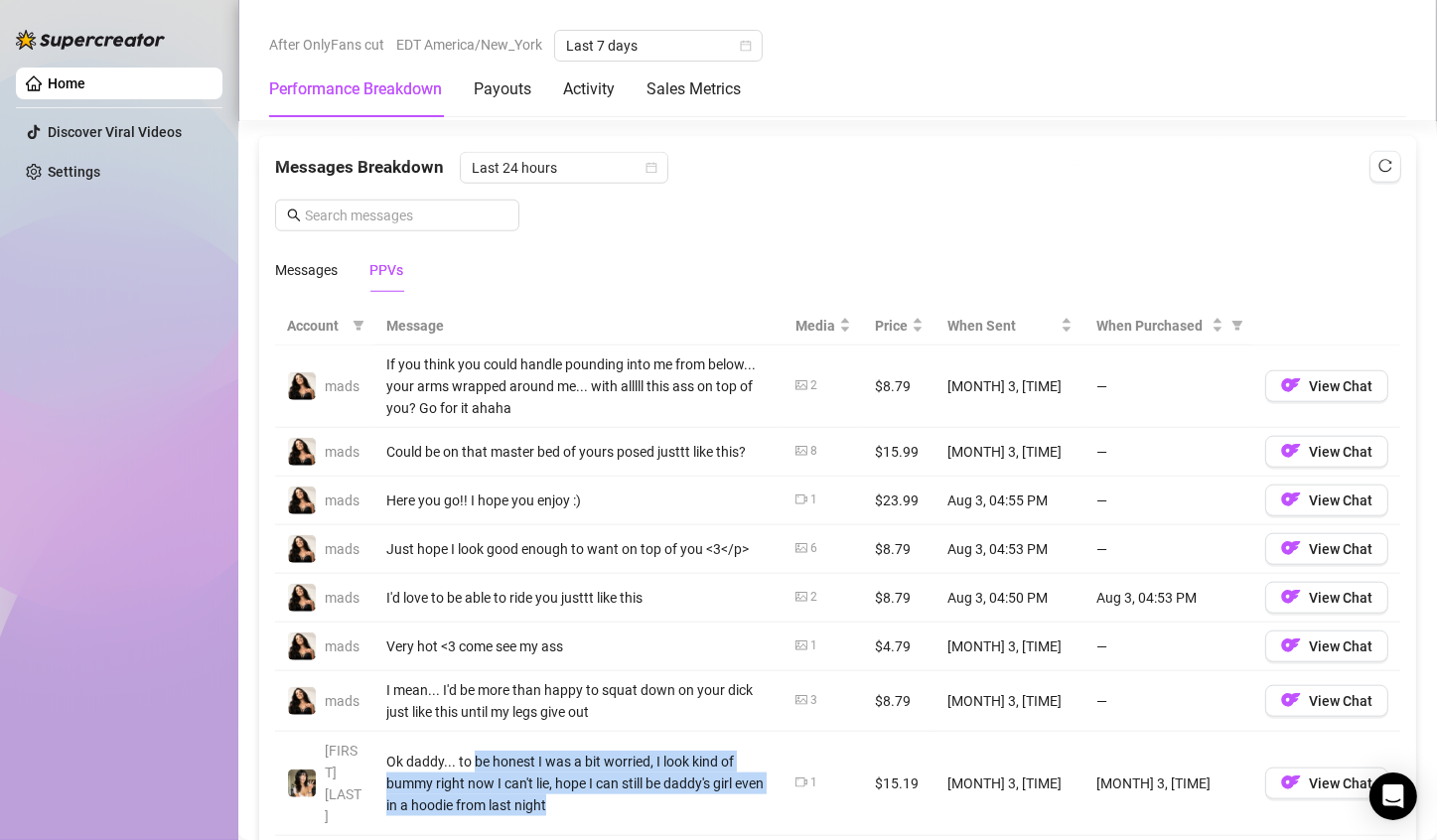 drag, startPoint x: 476, startPoint y: 739, endPoint x: 569, endPoint y: 793, distance: 107.54069 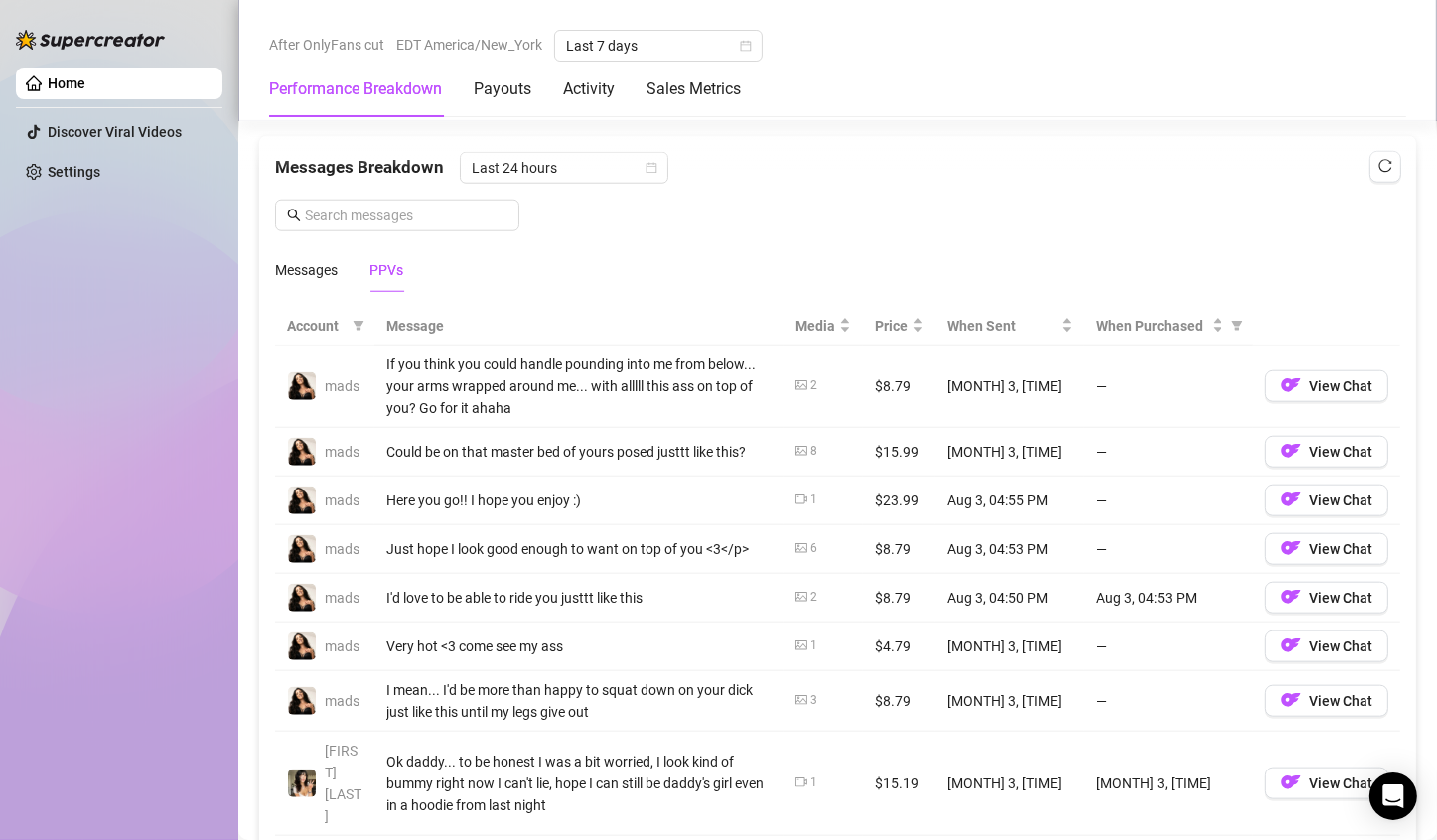 click on "I mean... I'd be more than happy to squat down on your dick just like this until my legs give out" at bounding box center (579, 701) 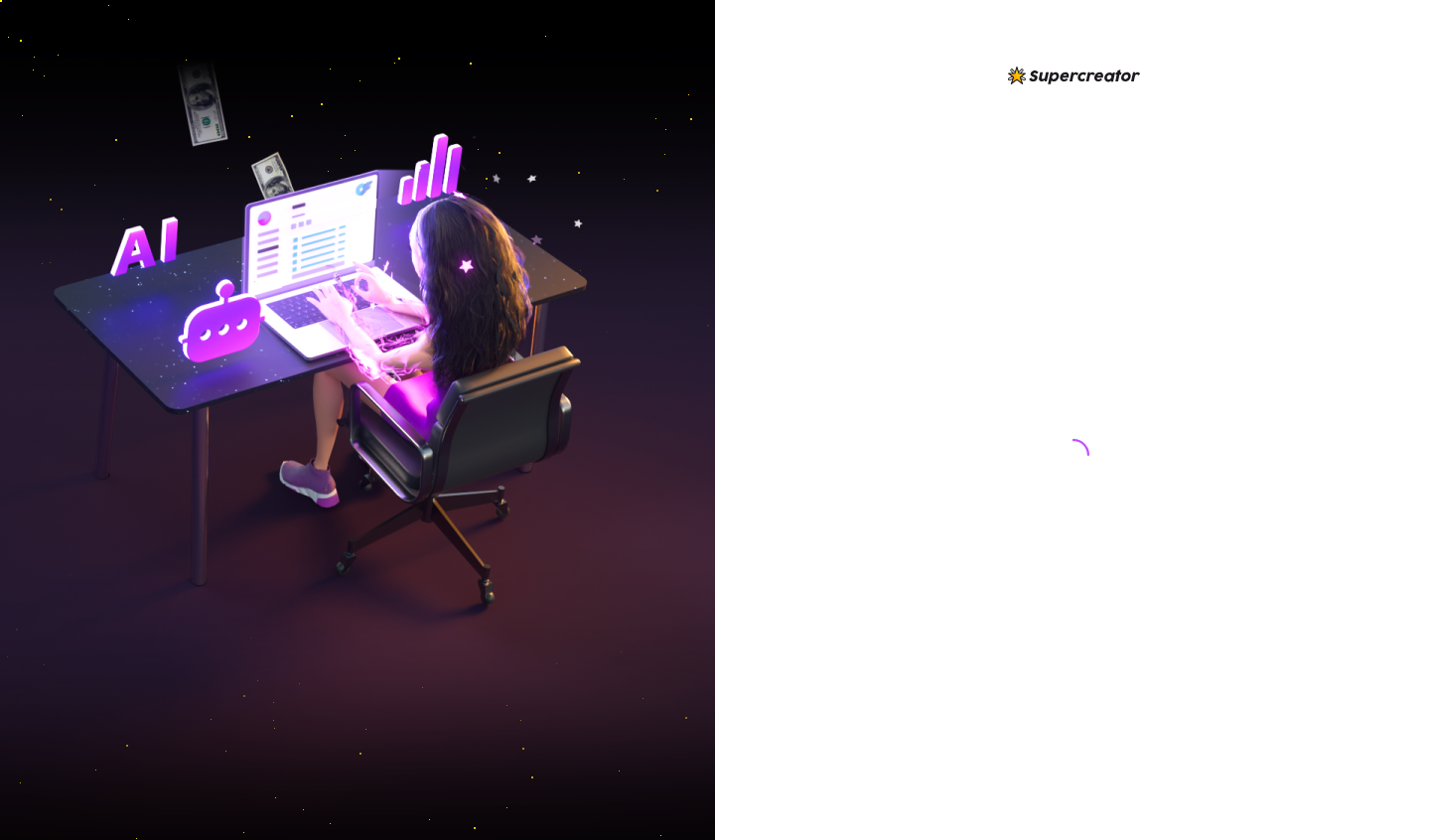 scroll, scrollTop: 0, scrollLeft: 0, axis: both 